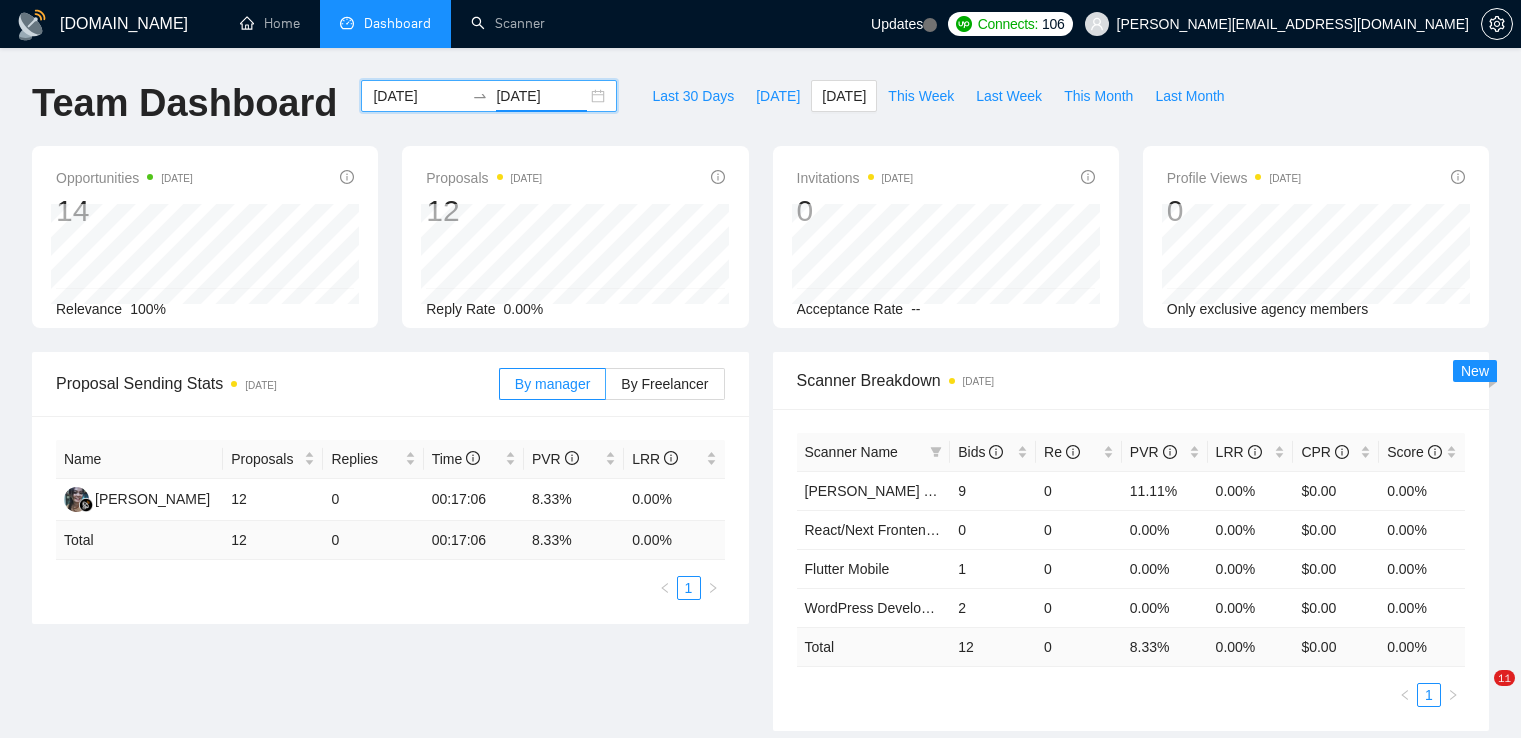 scroll, scrollTop: 0, scrollLeft: 0, axis: both 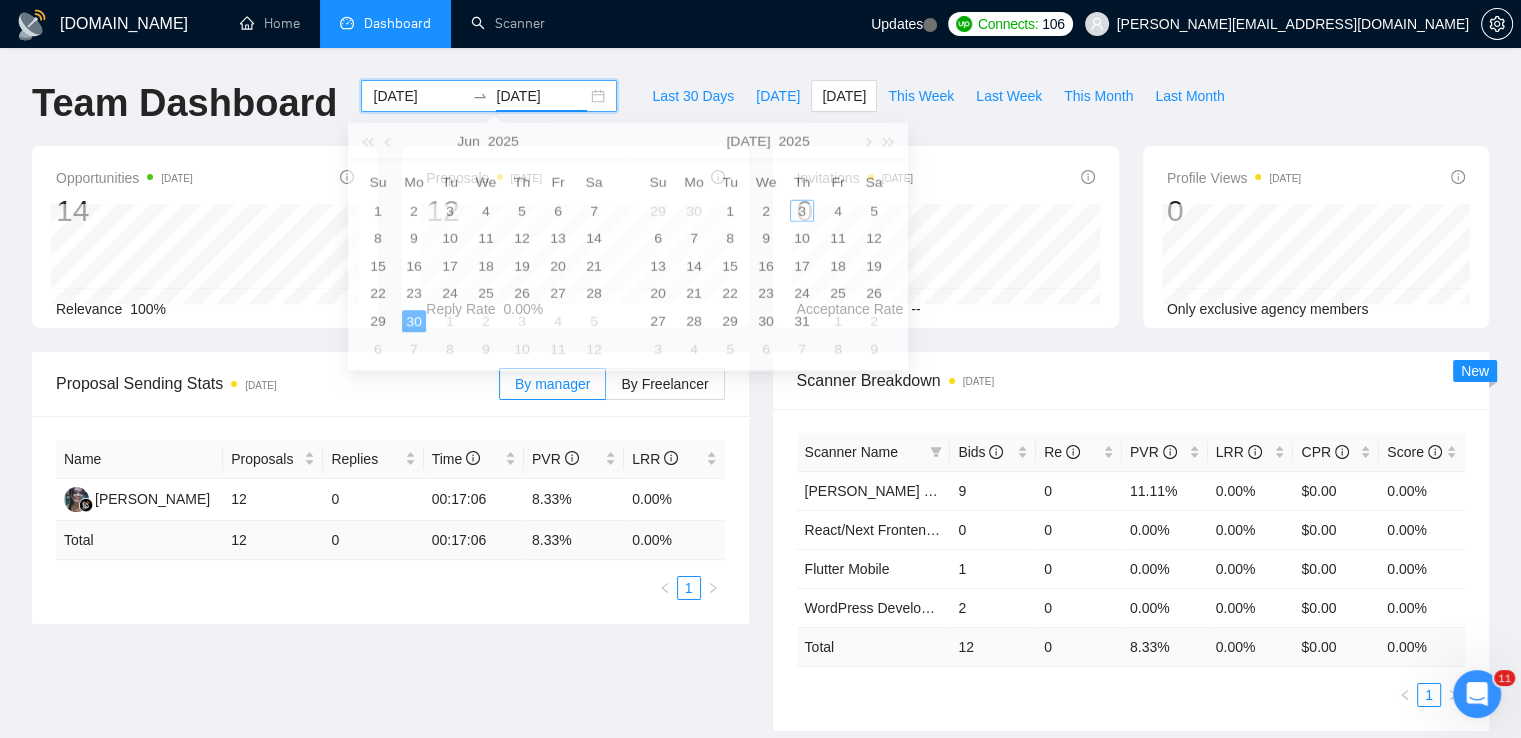 click on "Dashboard" at bounding box center [397, 23] 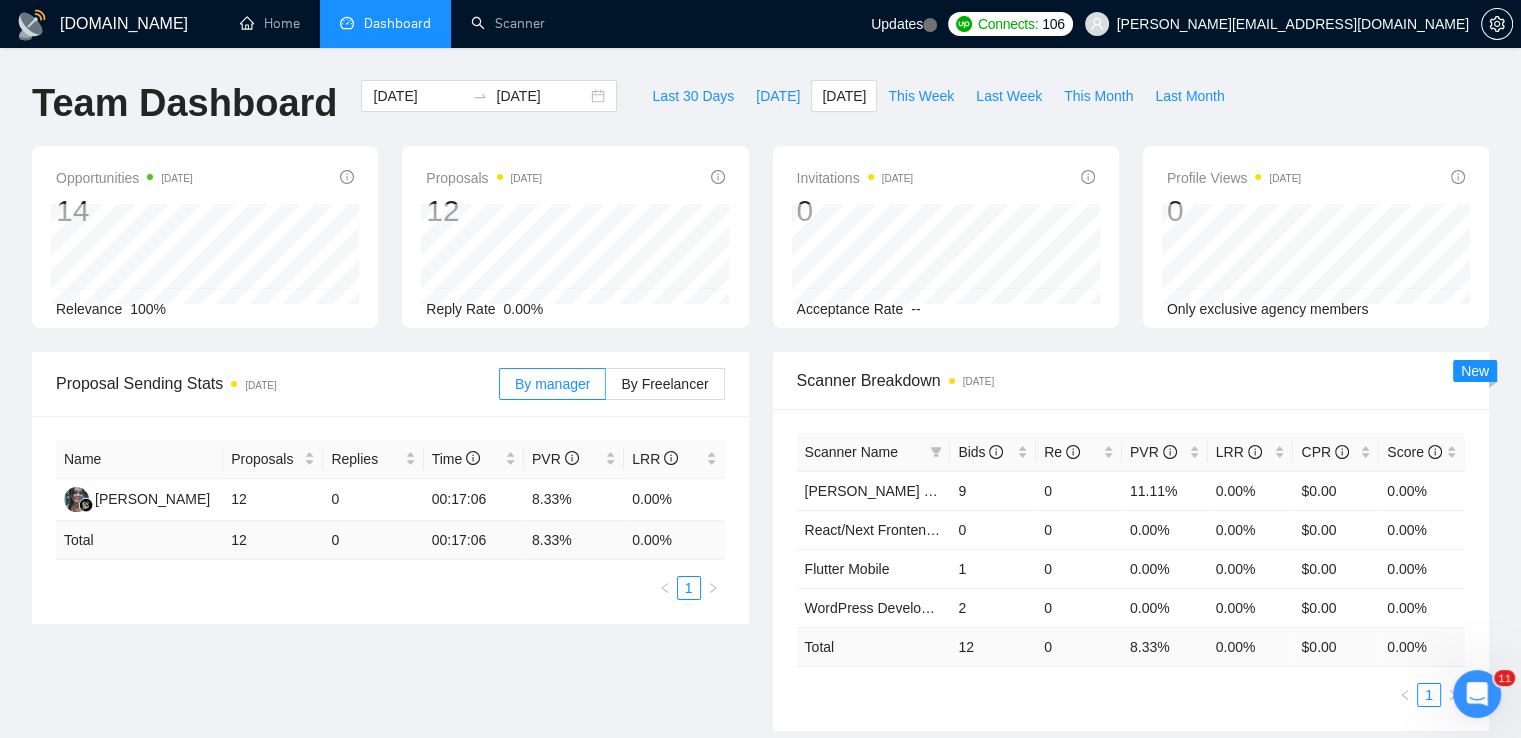 type 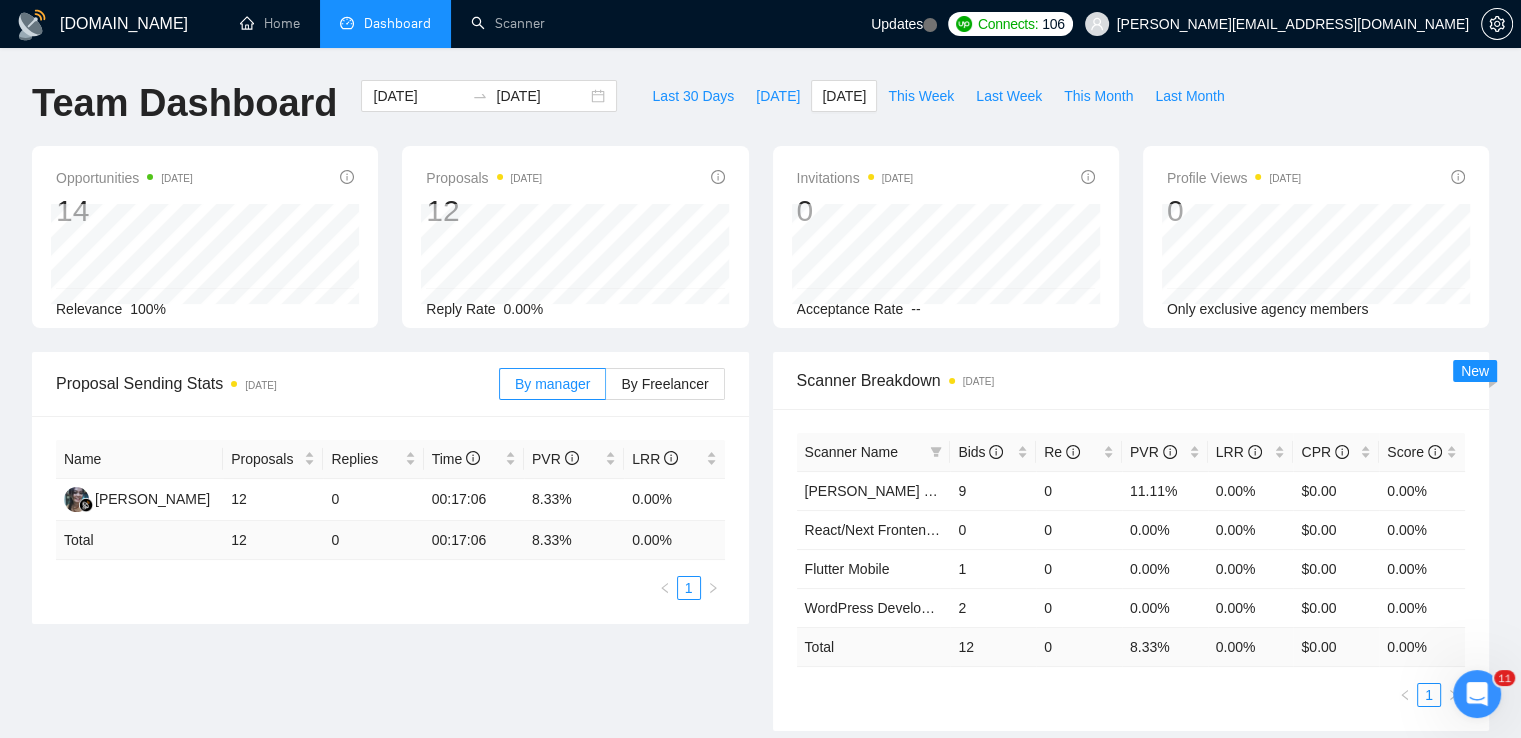 click on "Dashboard" at bounding box center (397, 23) 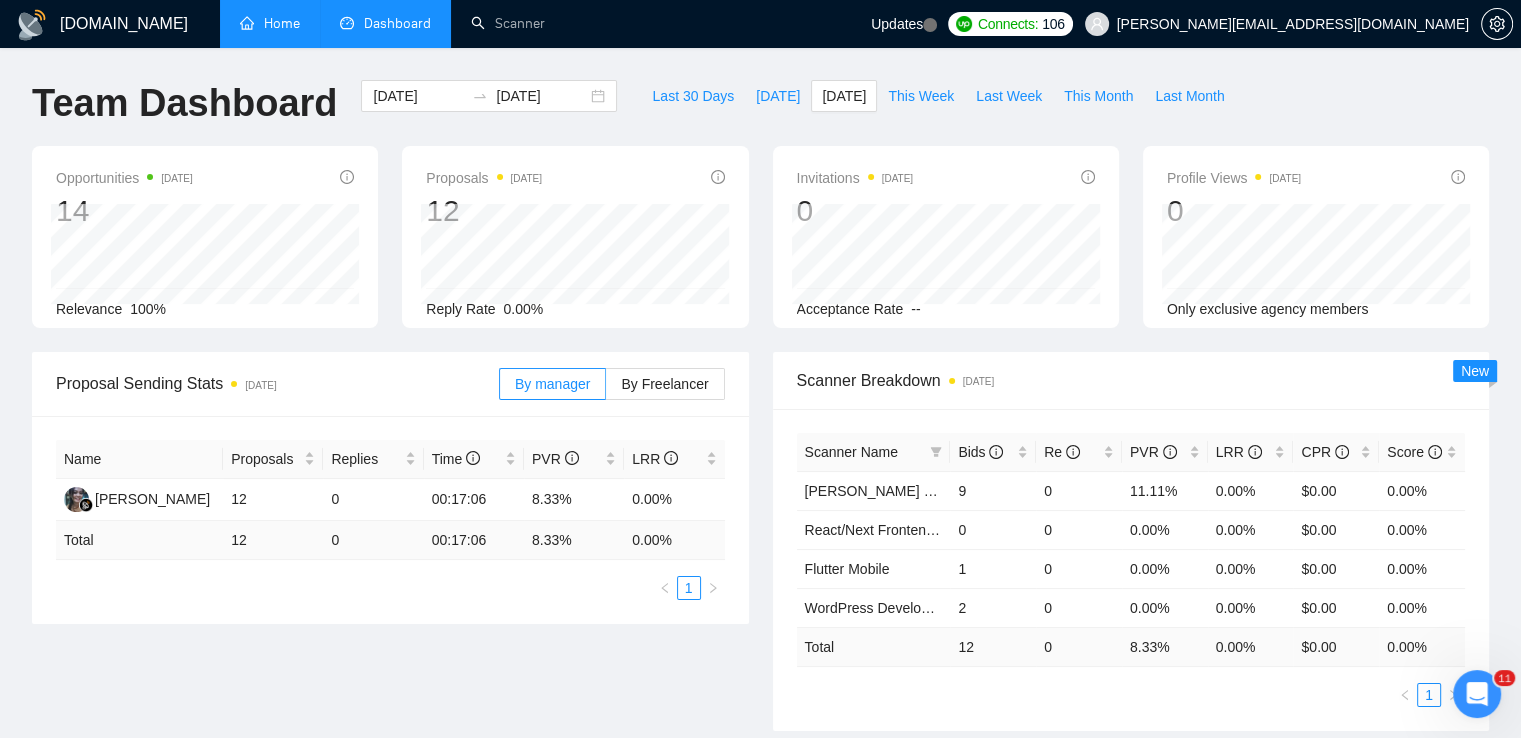 click on "Home" at bounding box center (270, 23) 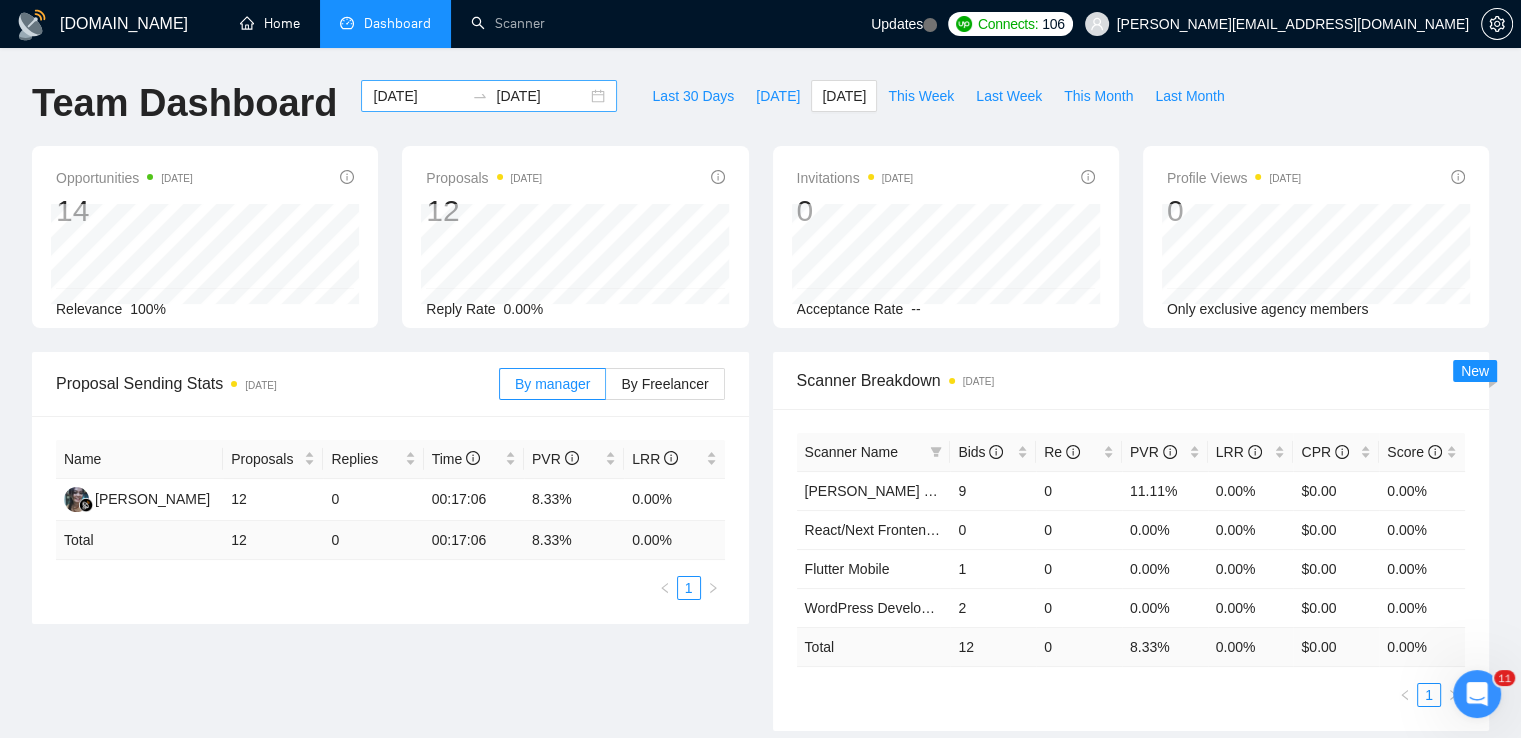 click on "2025-06-30 2025-06-30" at bounding box center (489, 96) 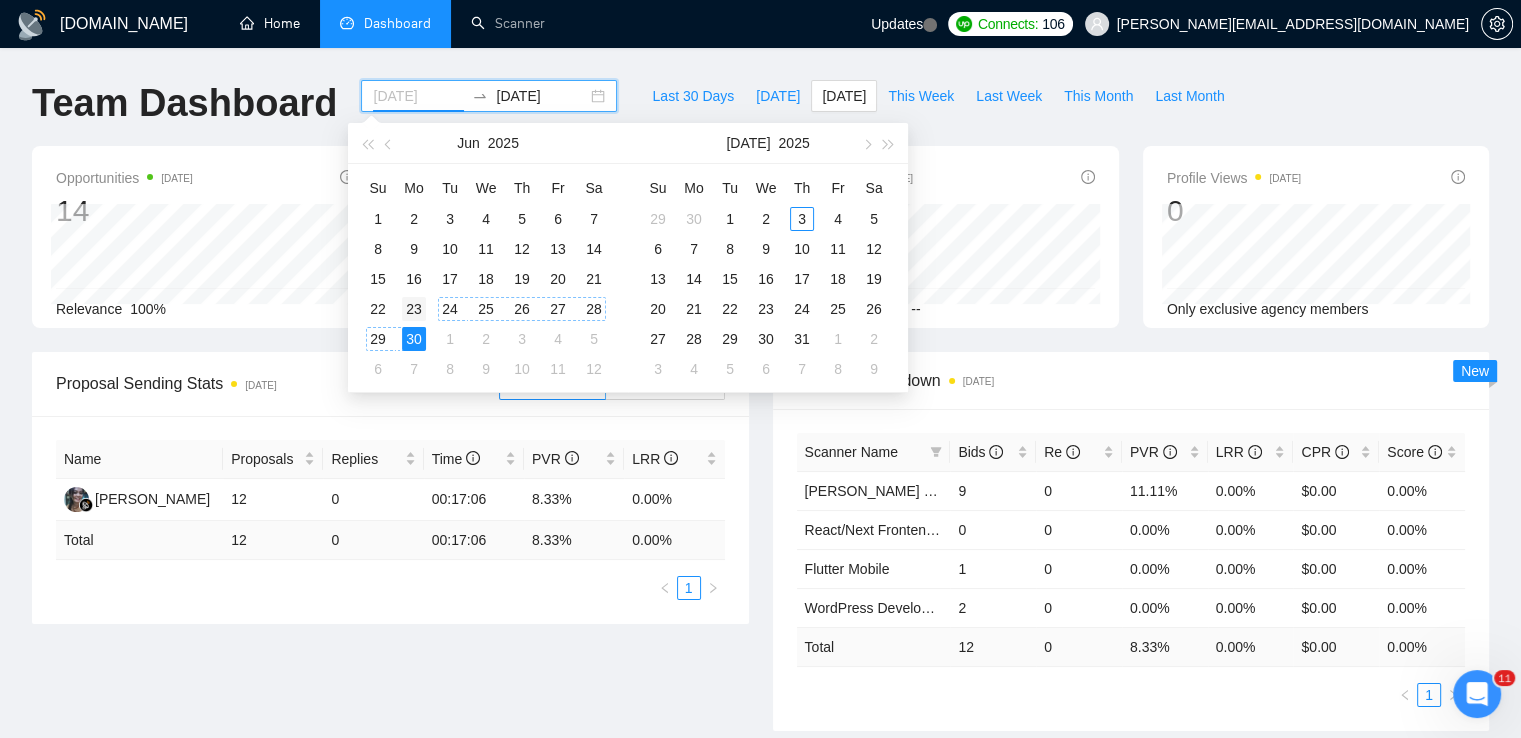 type on "2025-06-23" 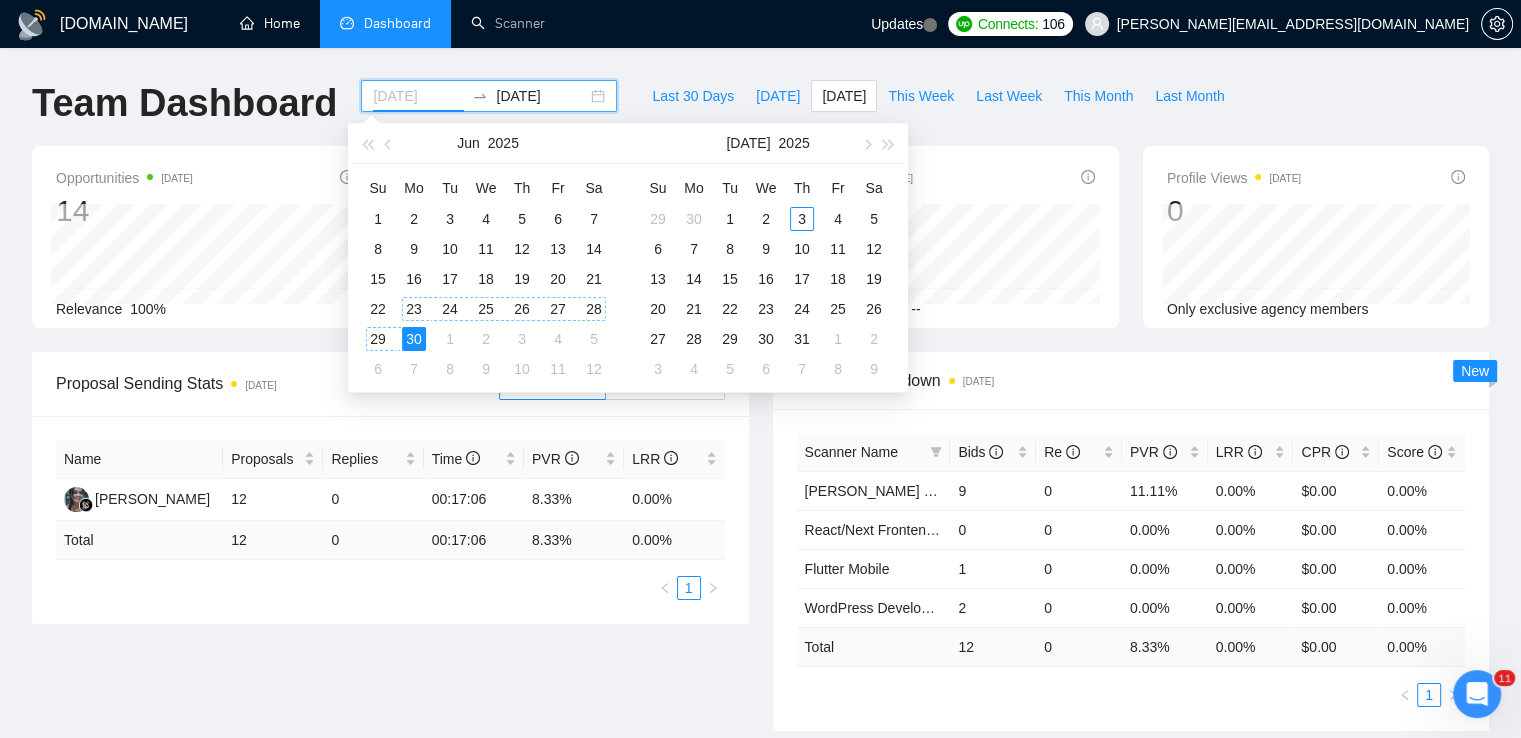 click on "23" at bounding box center (414, 309) 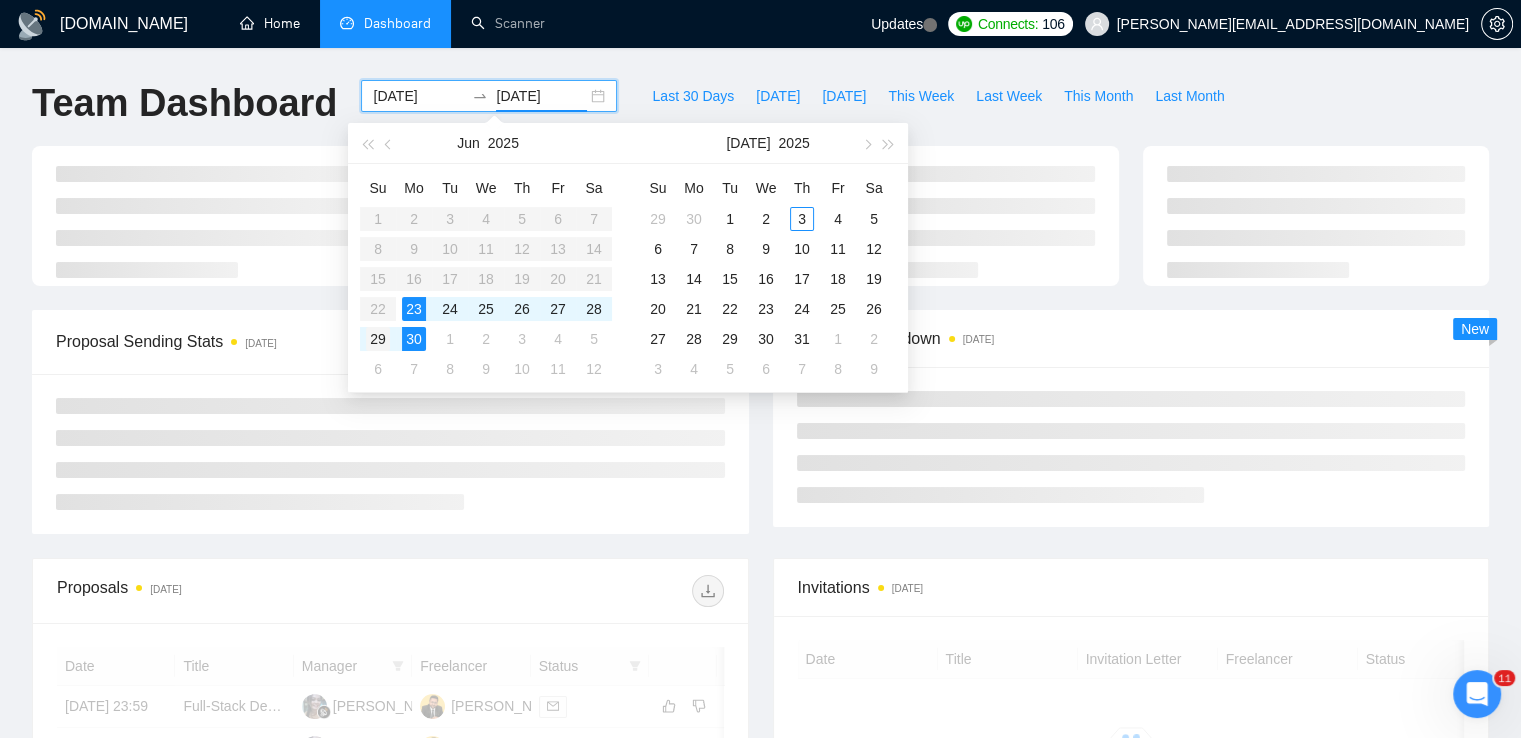 type on "2025-06-29" 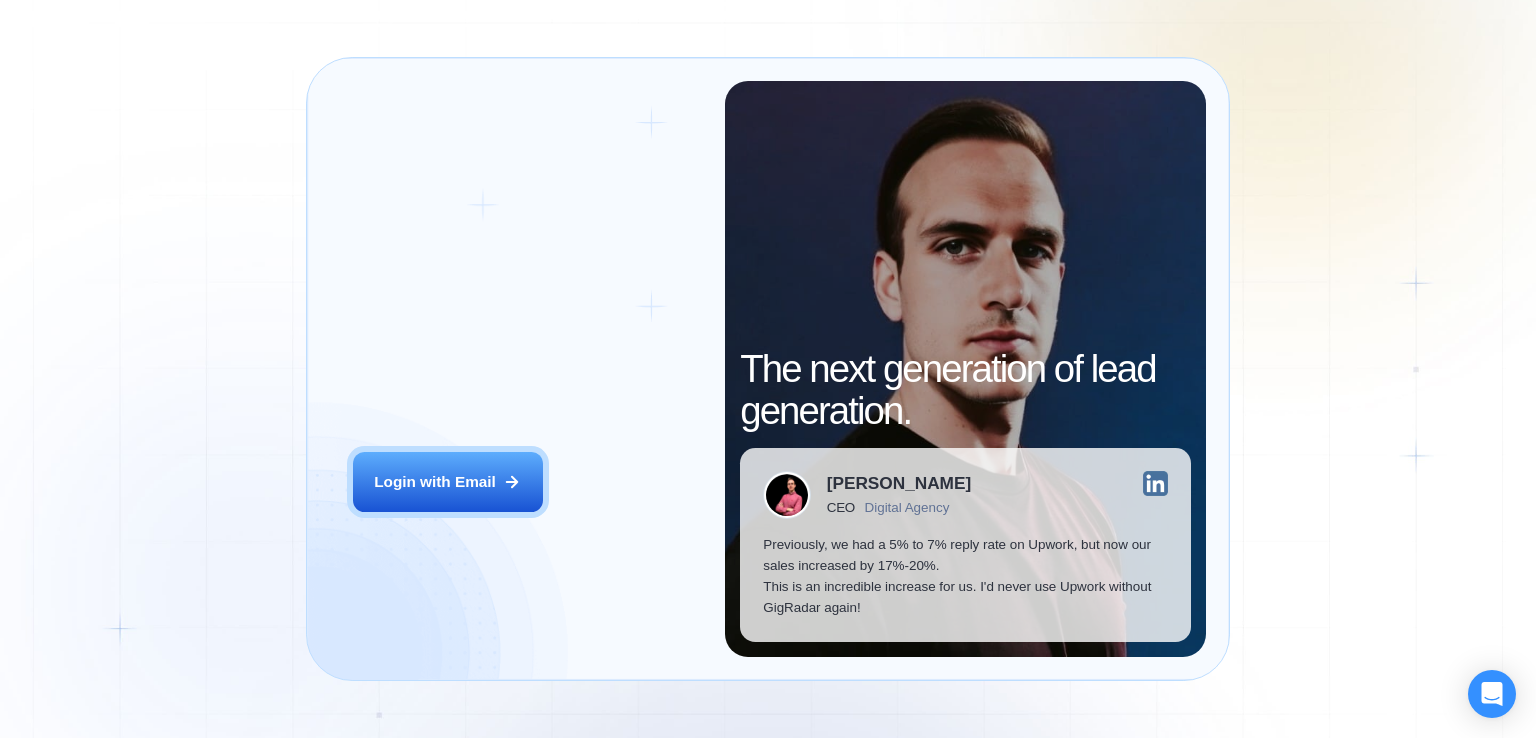 scroll, scrollTop: 0, scrollLeft: 0, axis: both 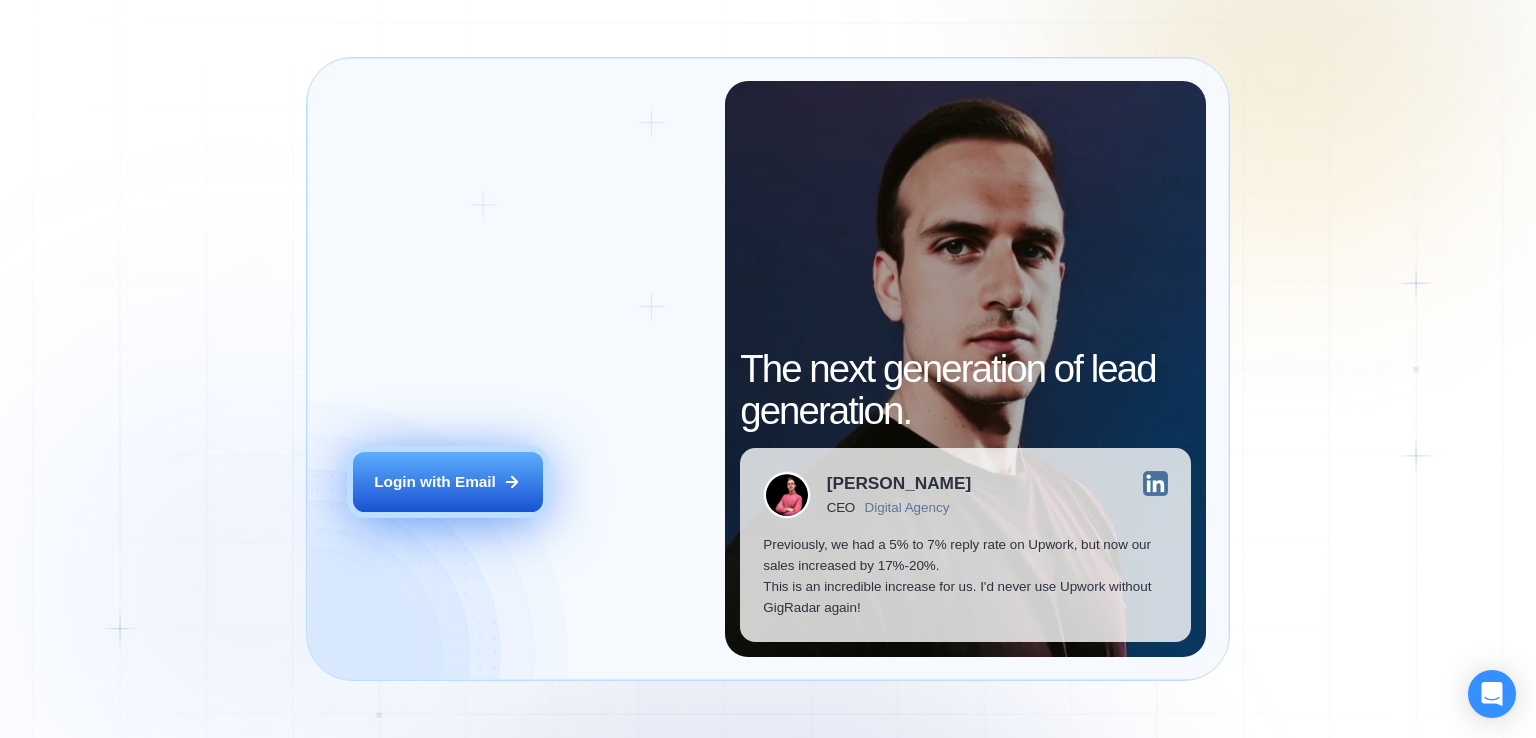 click on "Login with Email" at bounding box center (448, 482) 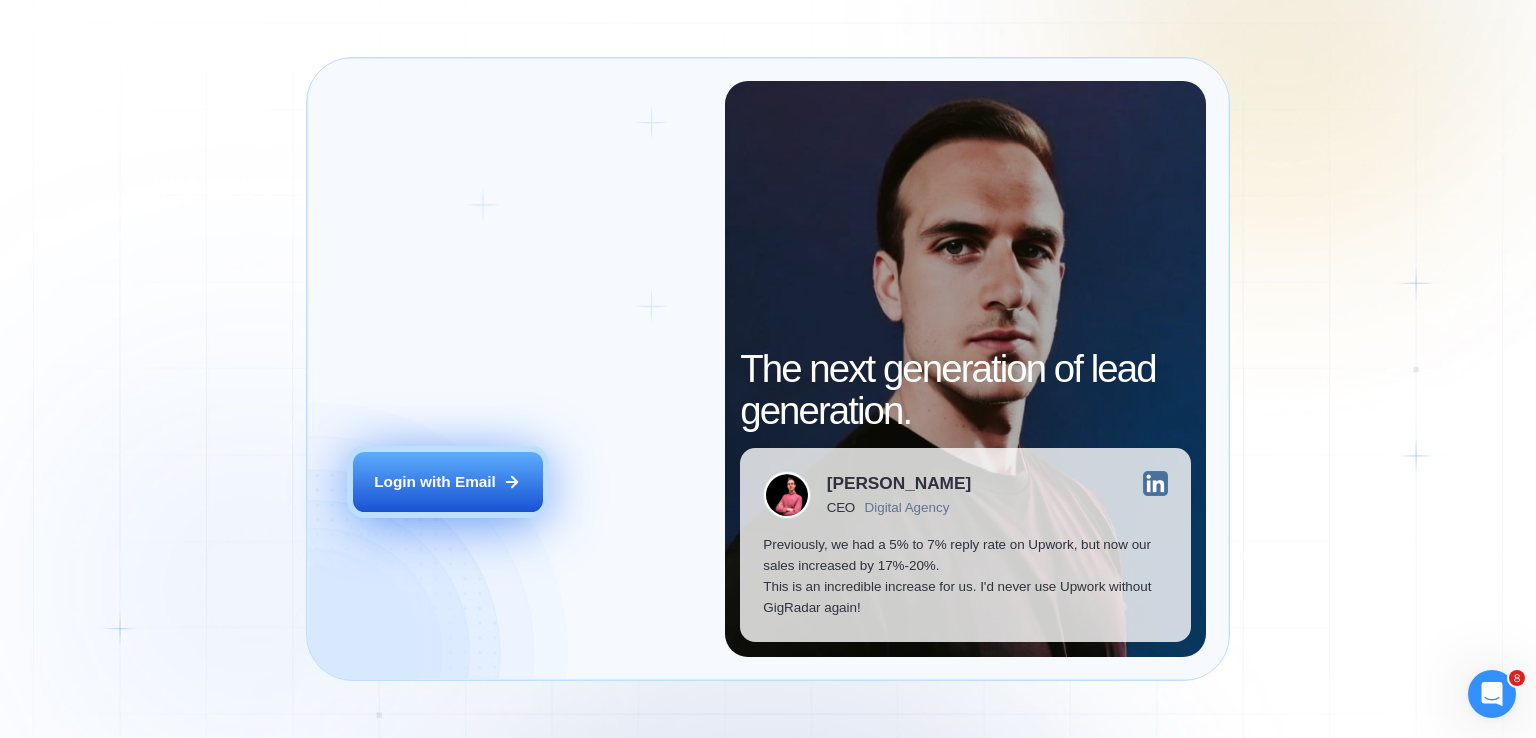 scroll, scrollTop: 0, scrollLeft: 0, axis: both 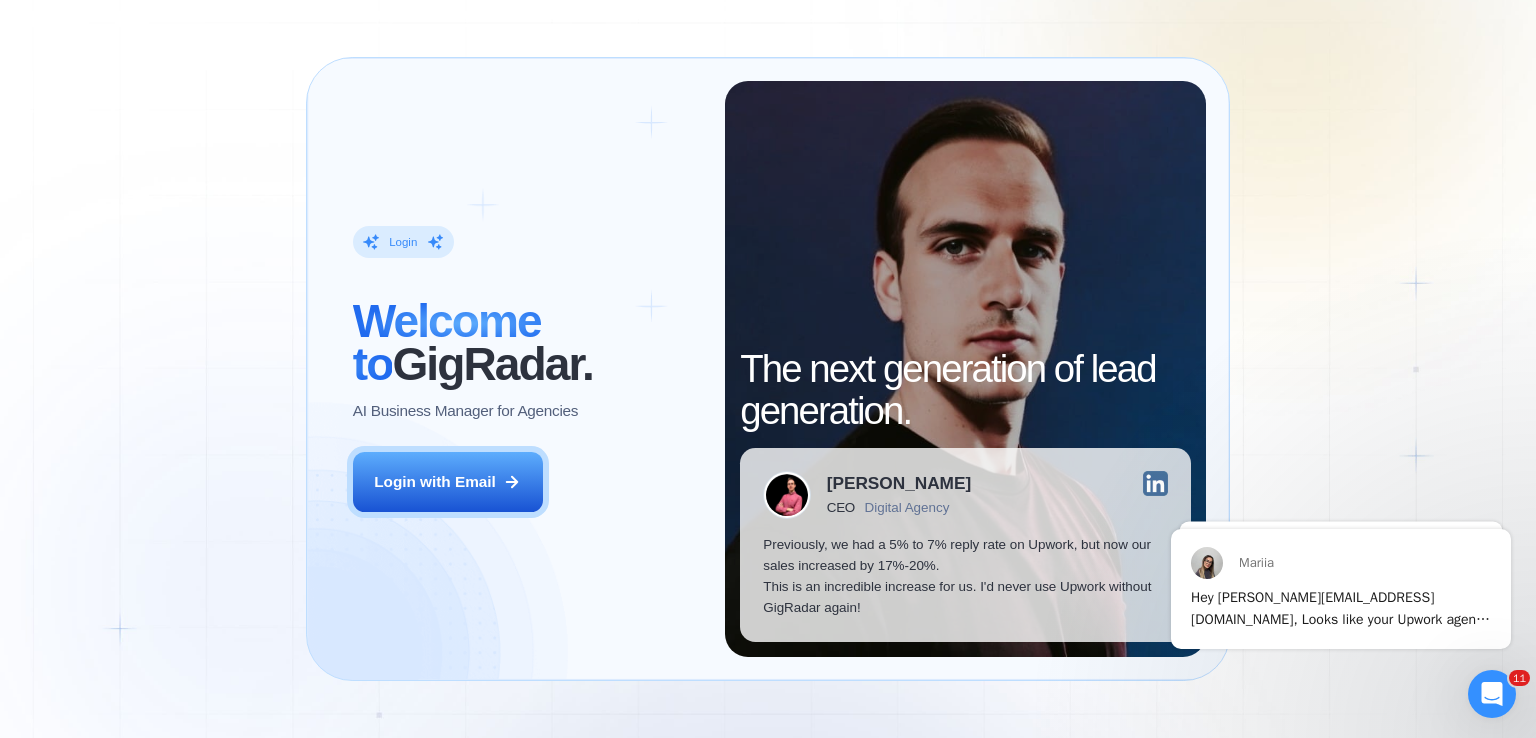 click on "Login ‍ Welcome to  GigRadar. AI Business Manager for Agencies Login with Email" at bounding box center (527, 369) 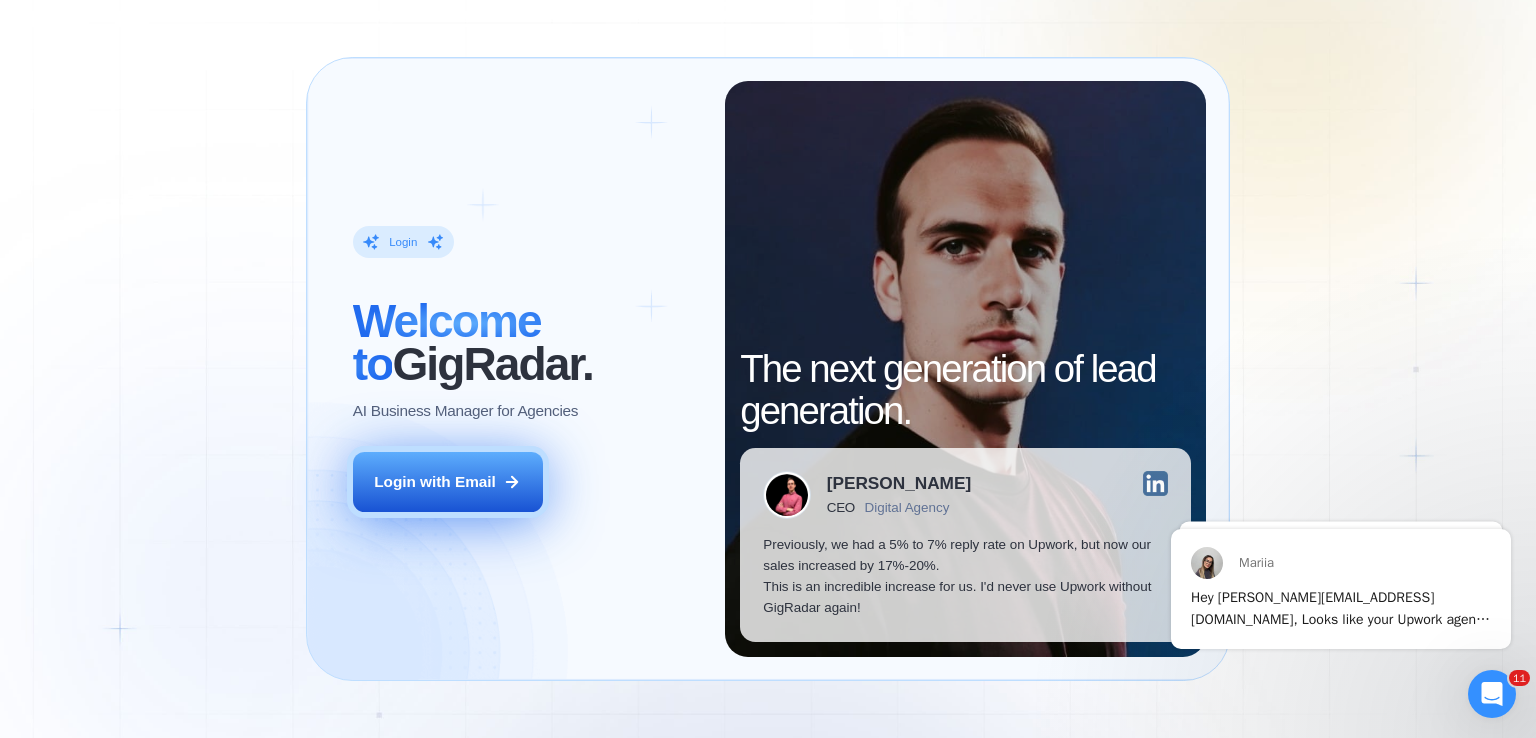 click on "Login with Email" at bounding box center (435, 481) 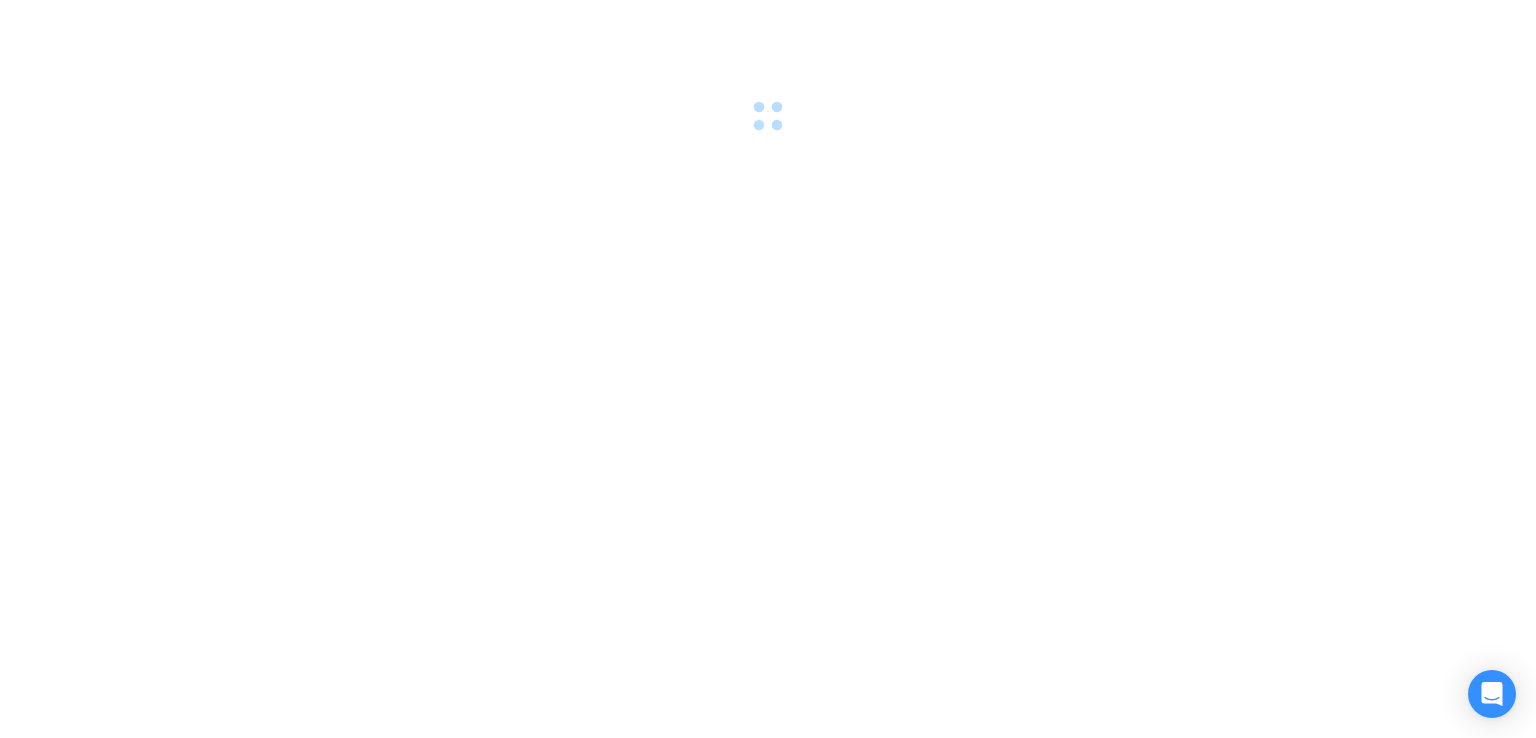 scroll, scrollTop: 0, scrollLeft: 0, axis: both 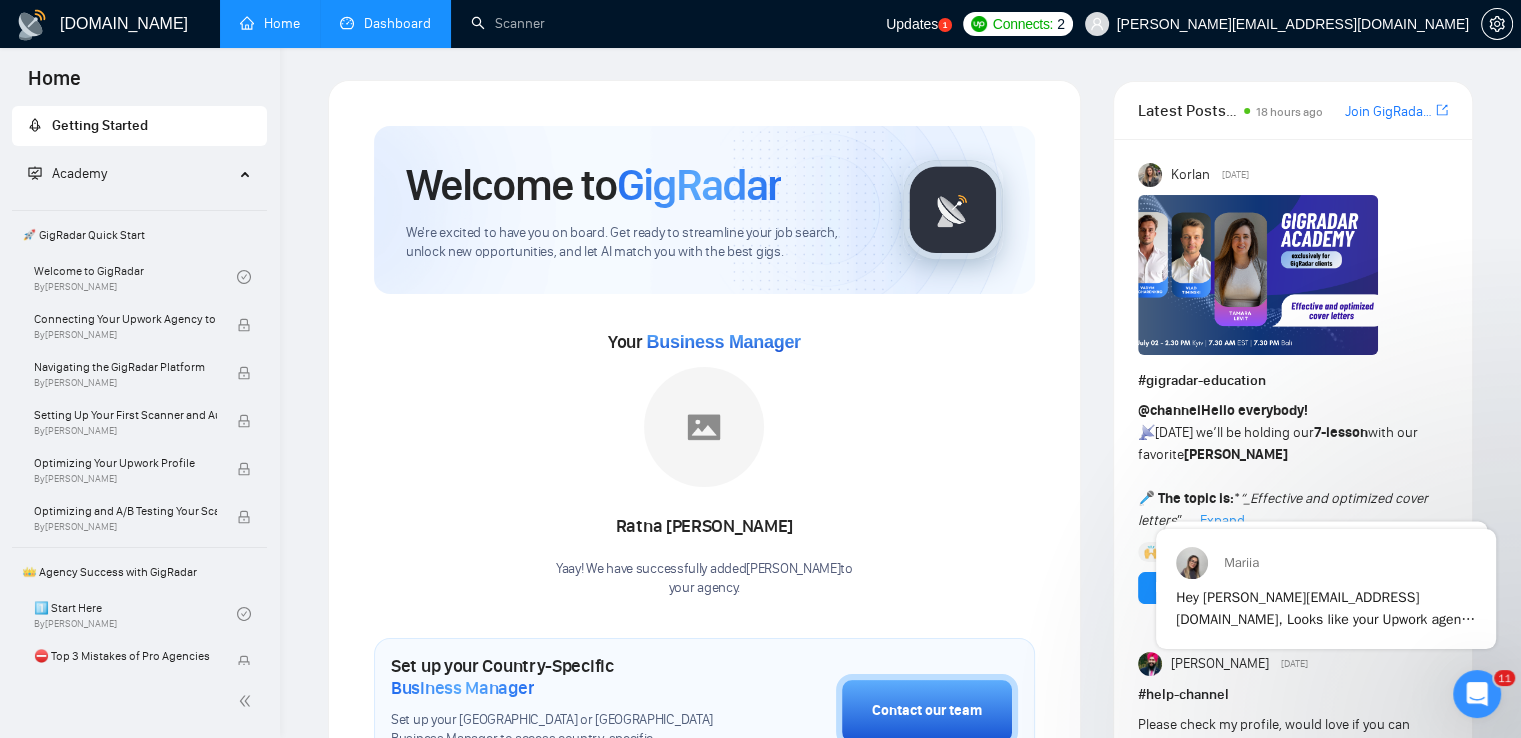 click on "Dashboard" at bounding box center [385, 23] 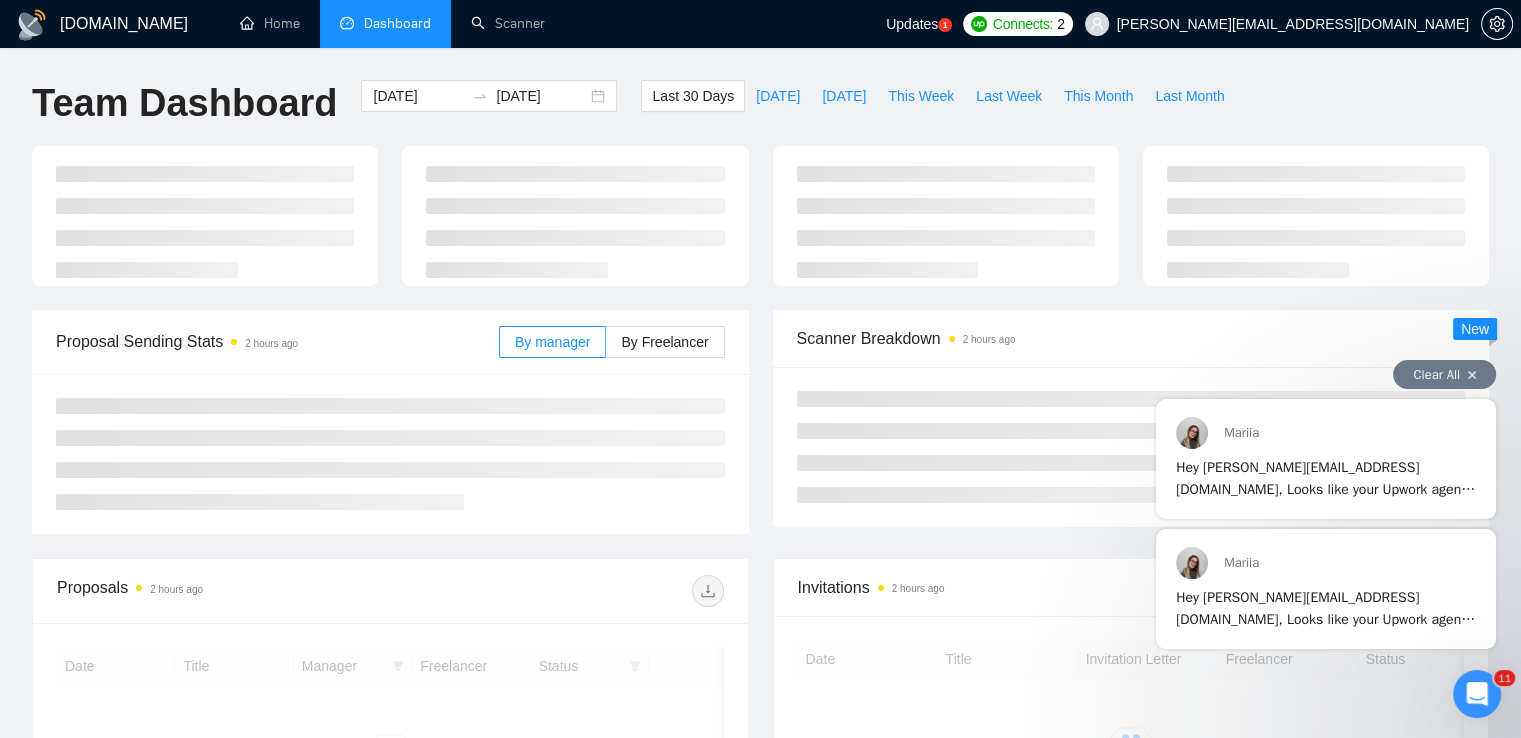 click on "Clear All" at bounding box center [1444, 374] 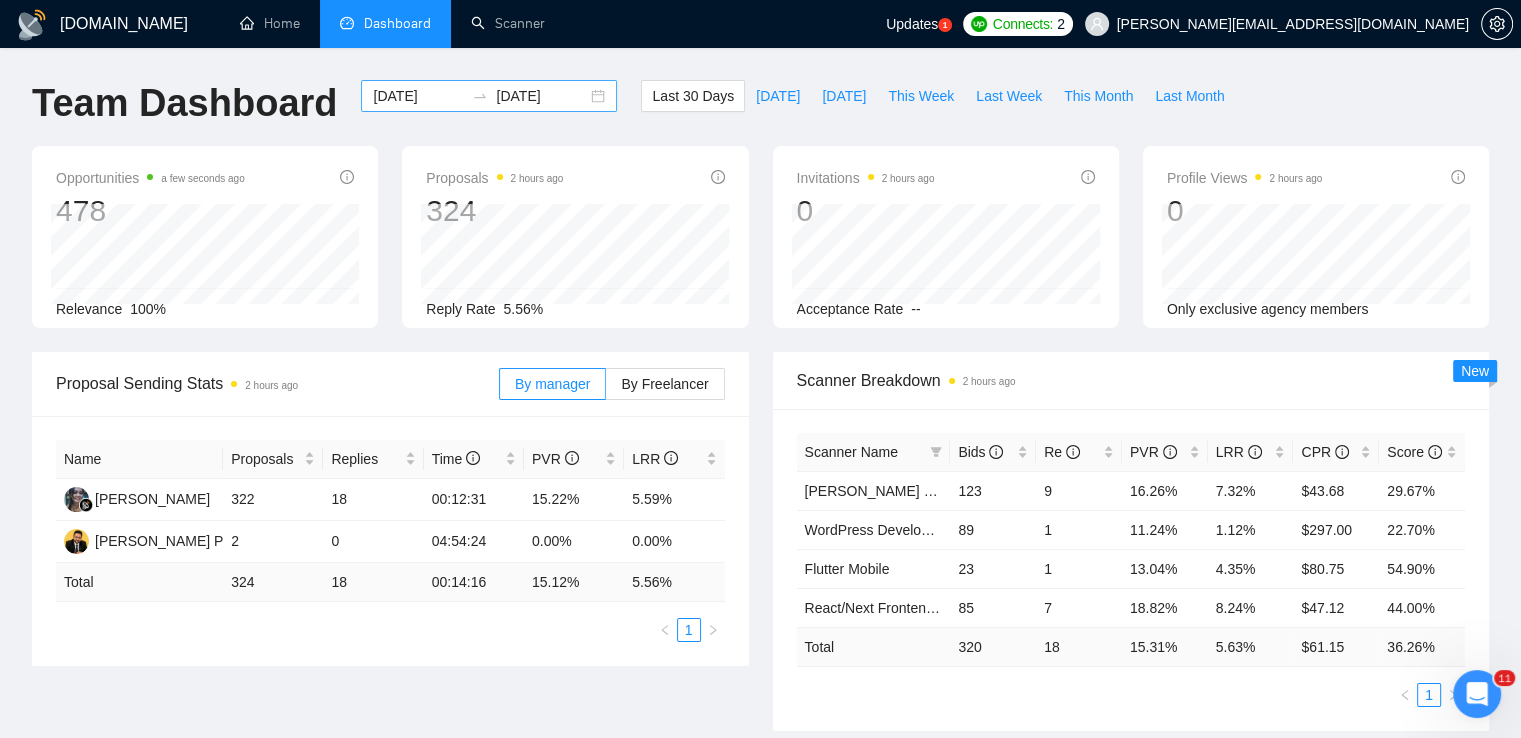 click on "2025-06-03 2025-07-03" at bounding box center [489, 96] 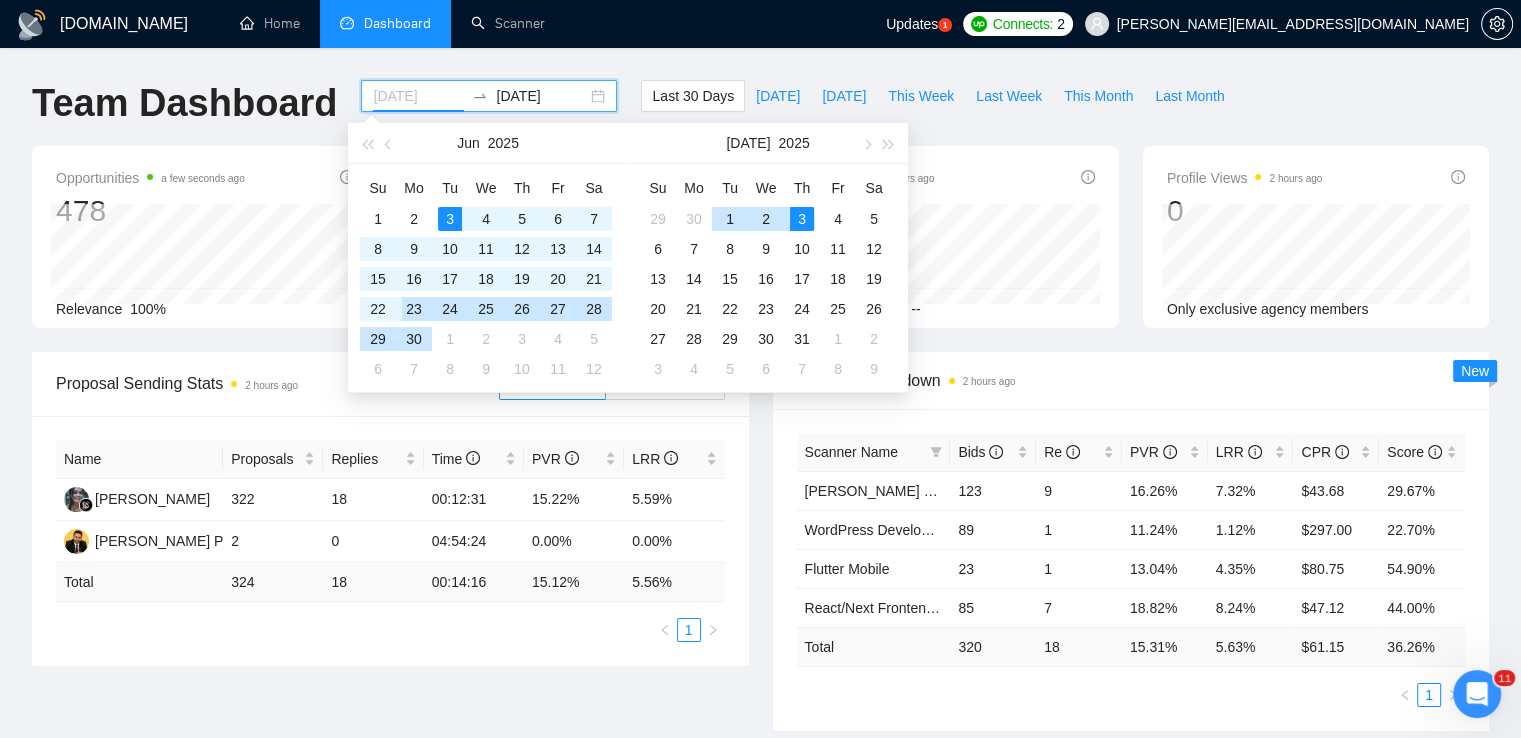 type on "2025-06-23" 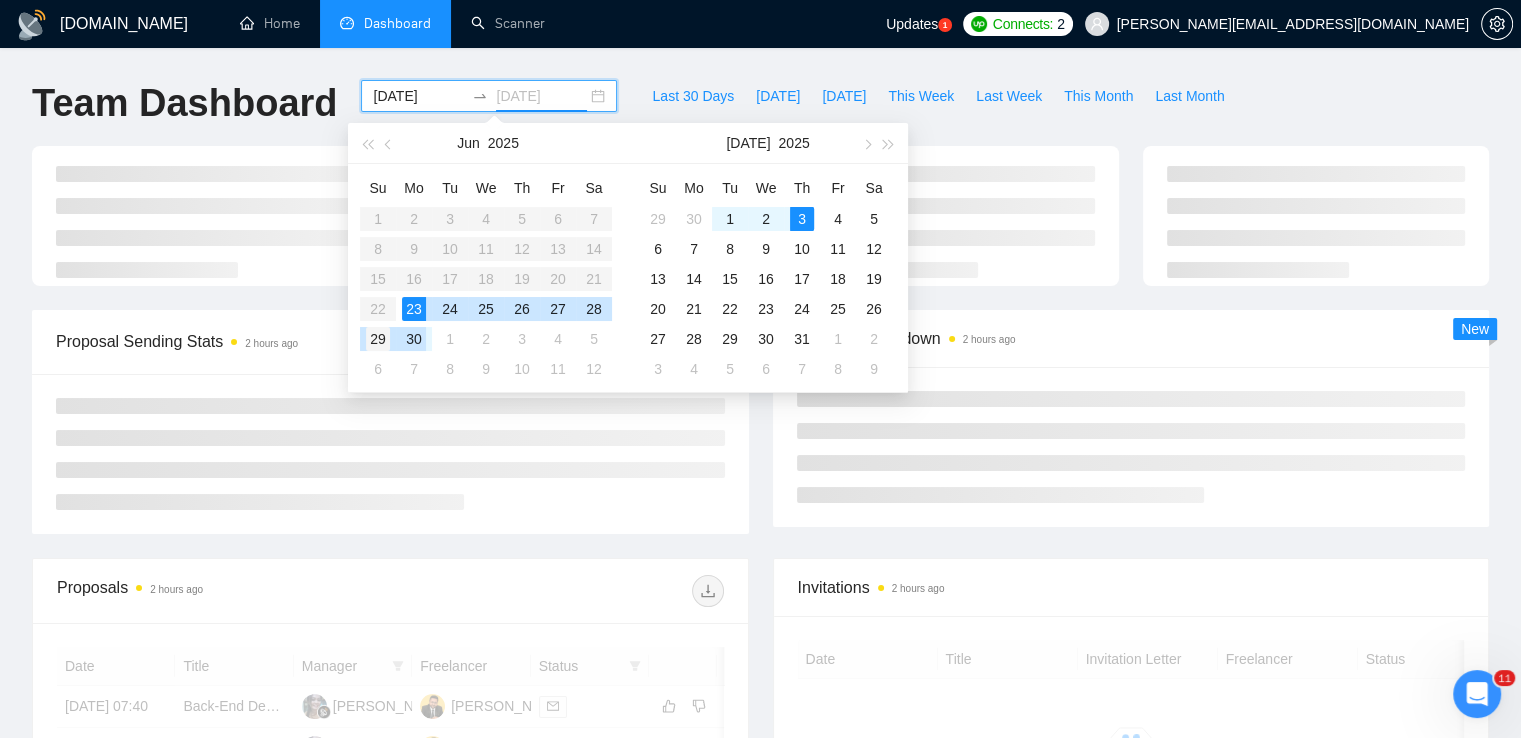 type on "2025-06-29" 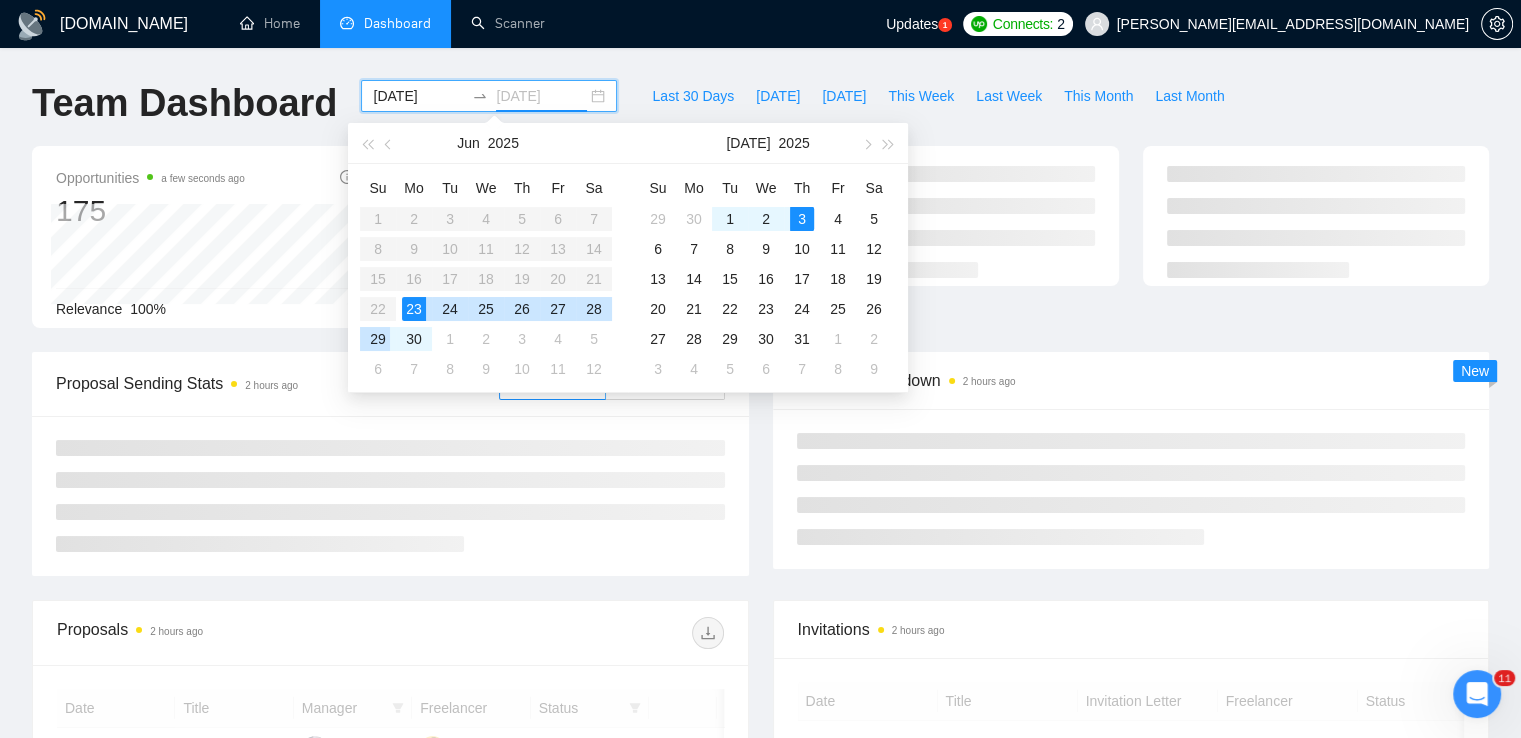 click on "29" at bounding box center [378, 339] 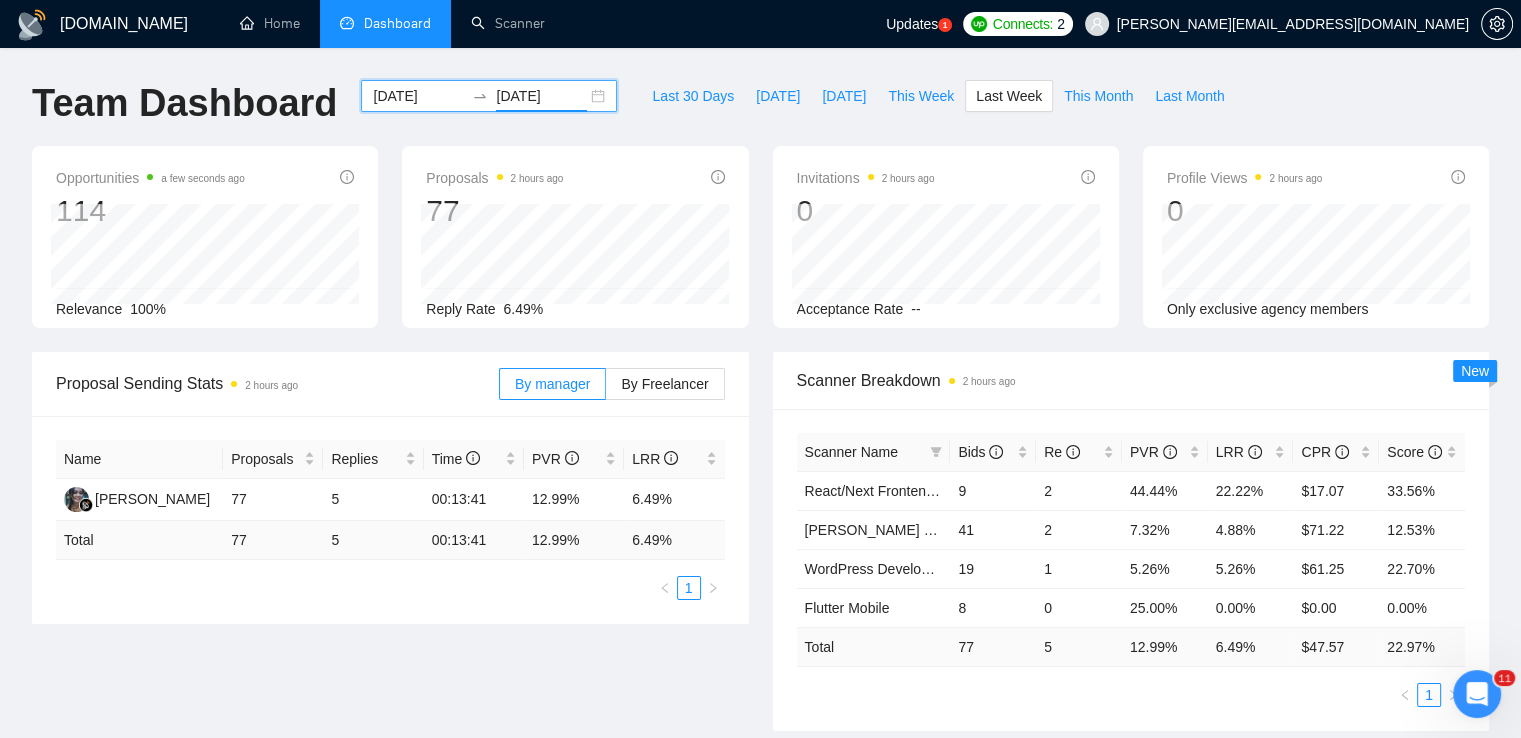 click on "2025-06-23 2025-06-29" at bounding box center (489, 96) 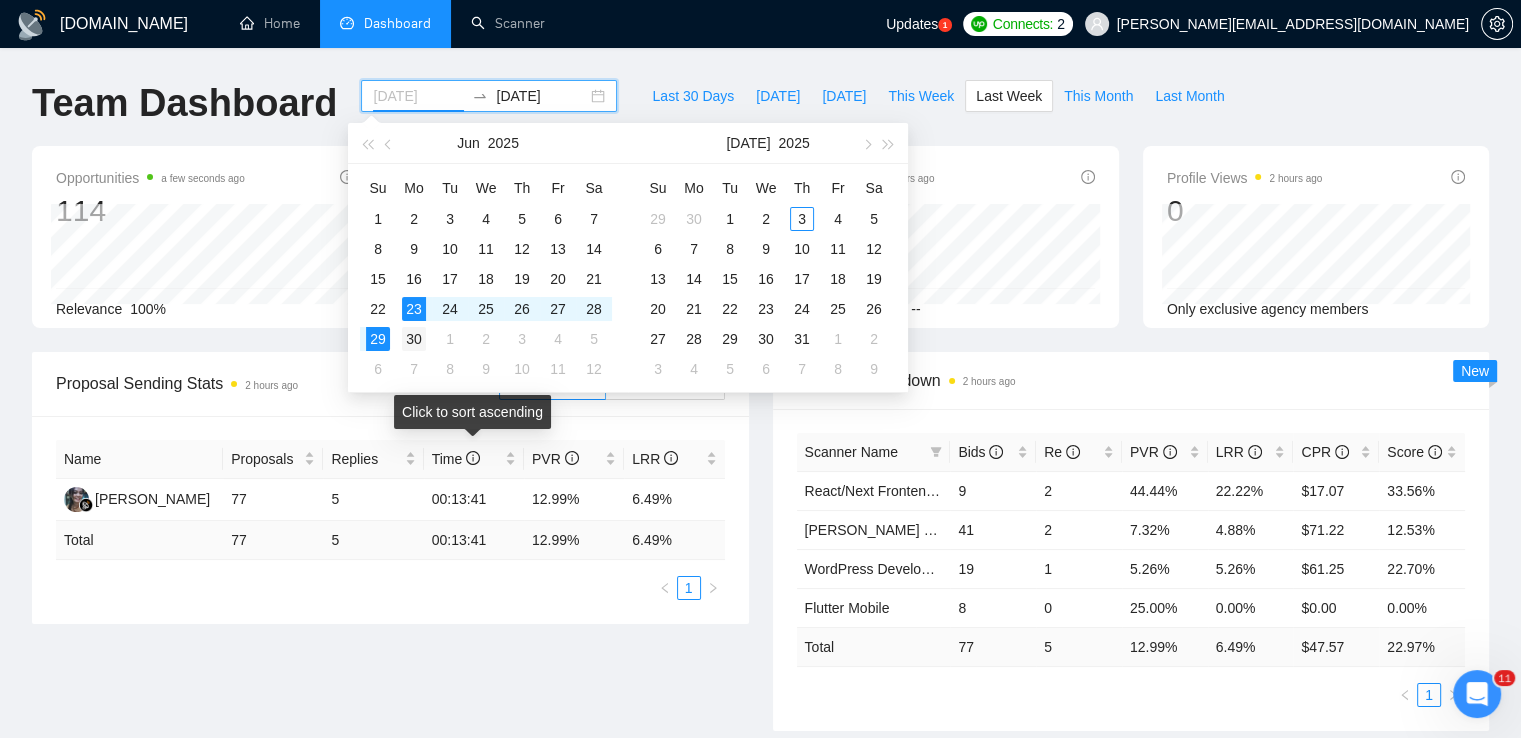 type on "2025-06-30" 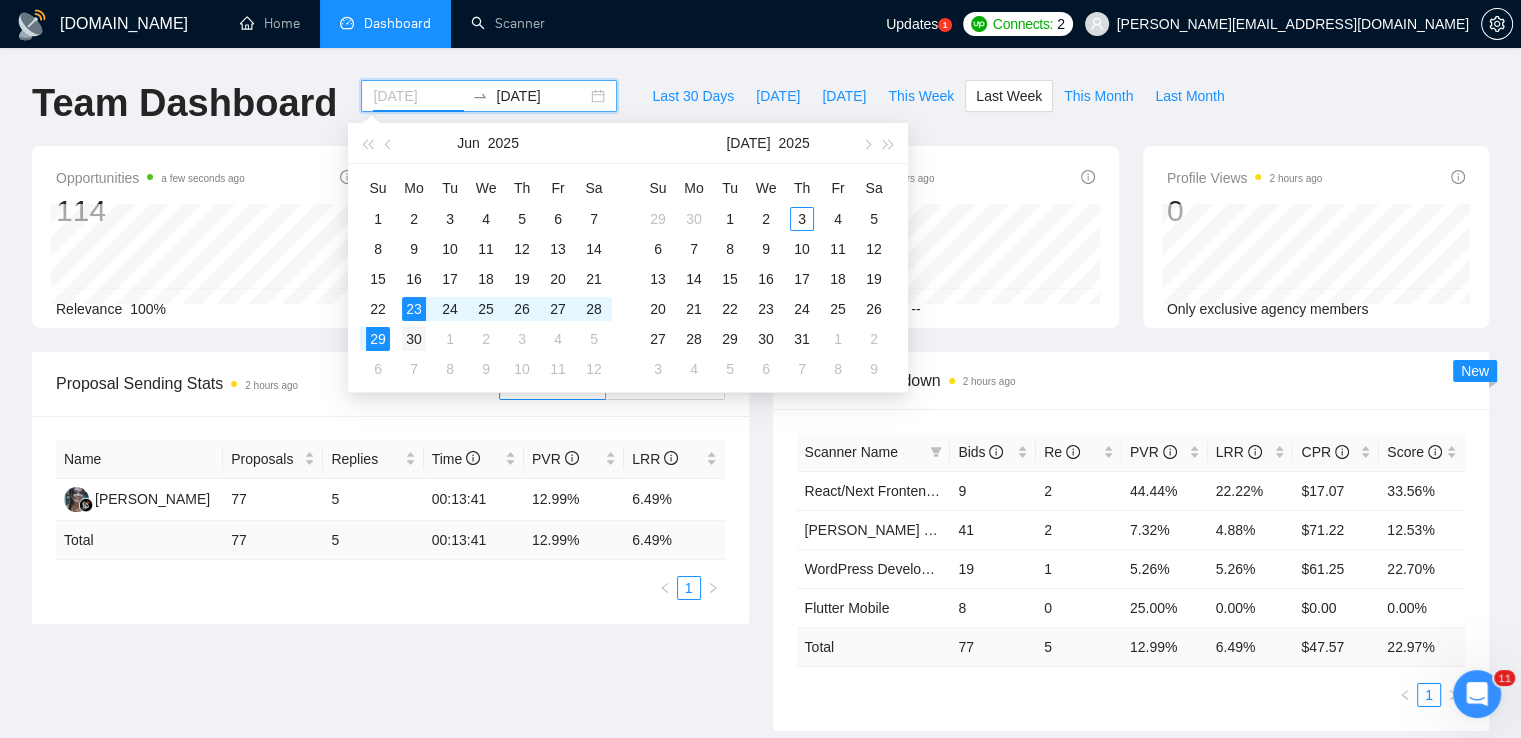 click on "30" at bounding box center [414, 339] 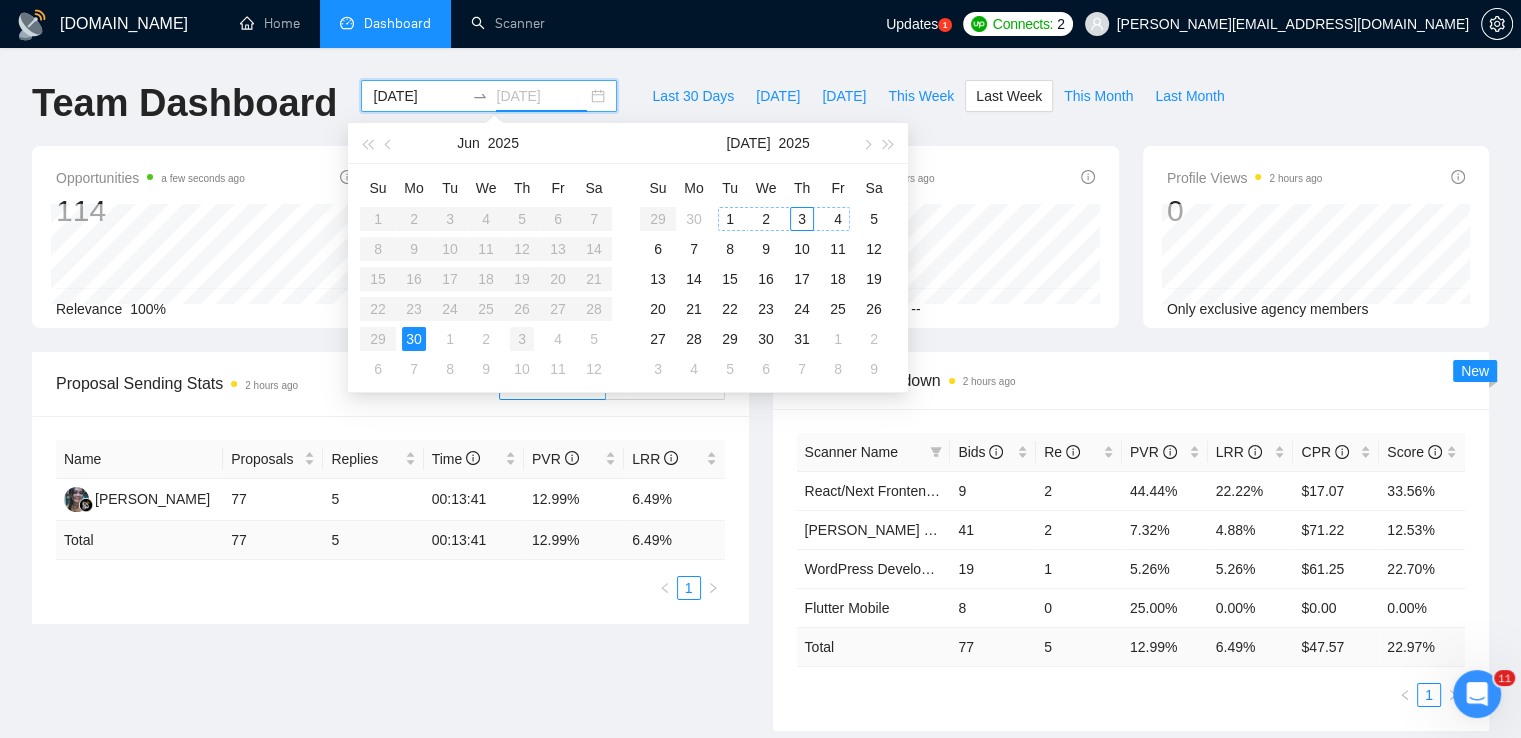 type on "2025-07-03" 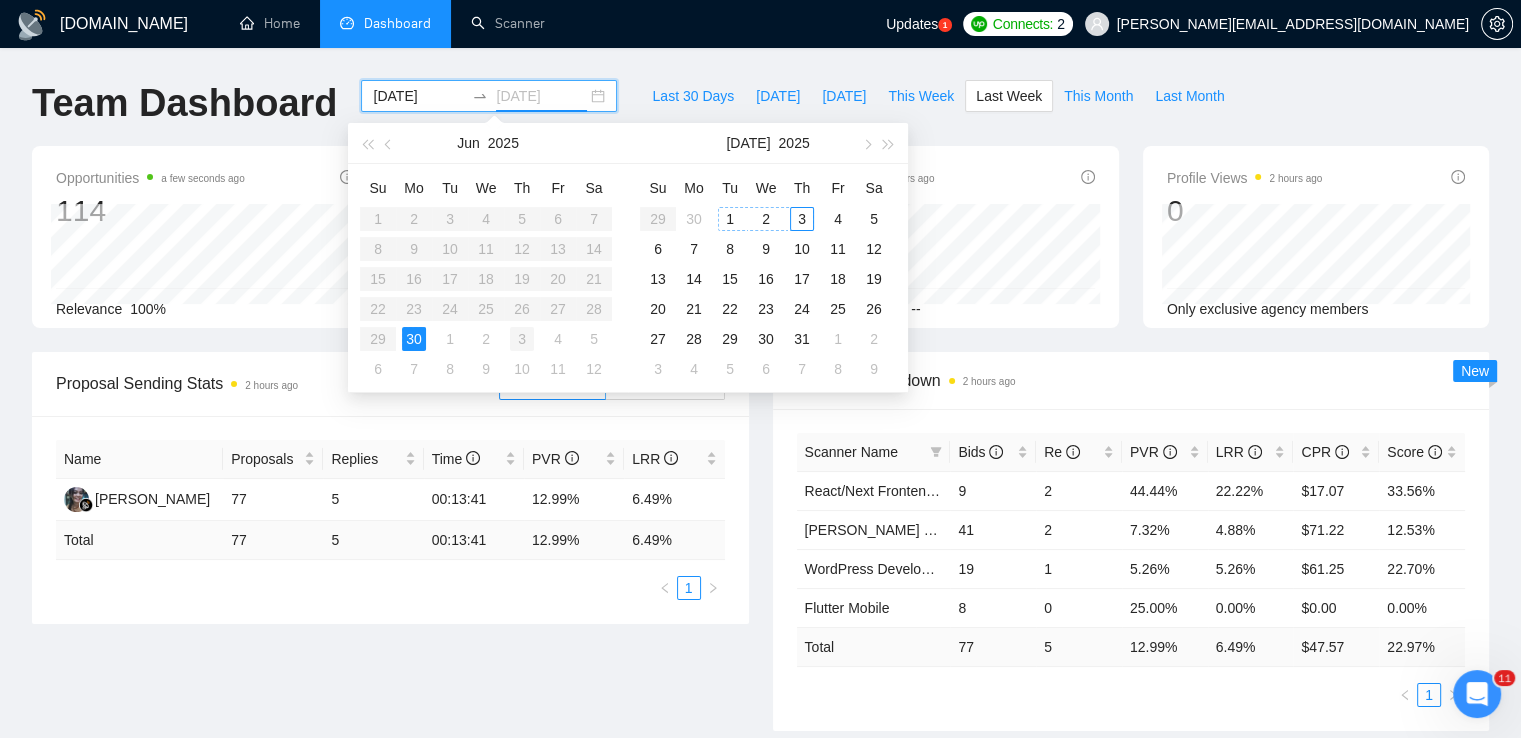 click on "3" at bounding box center (522, 339) 